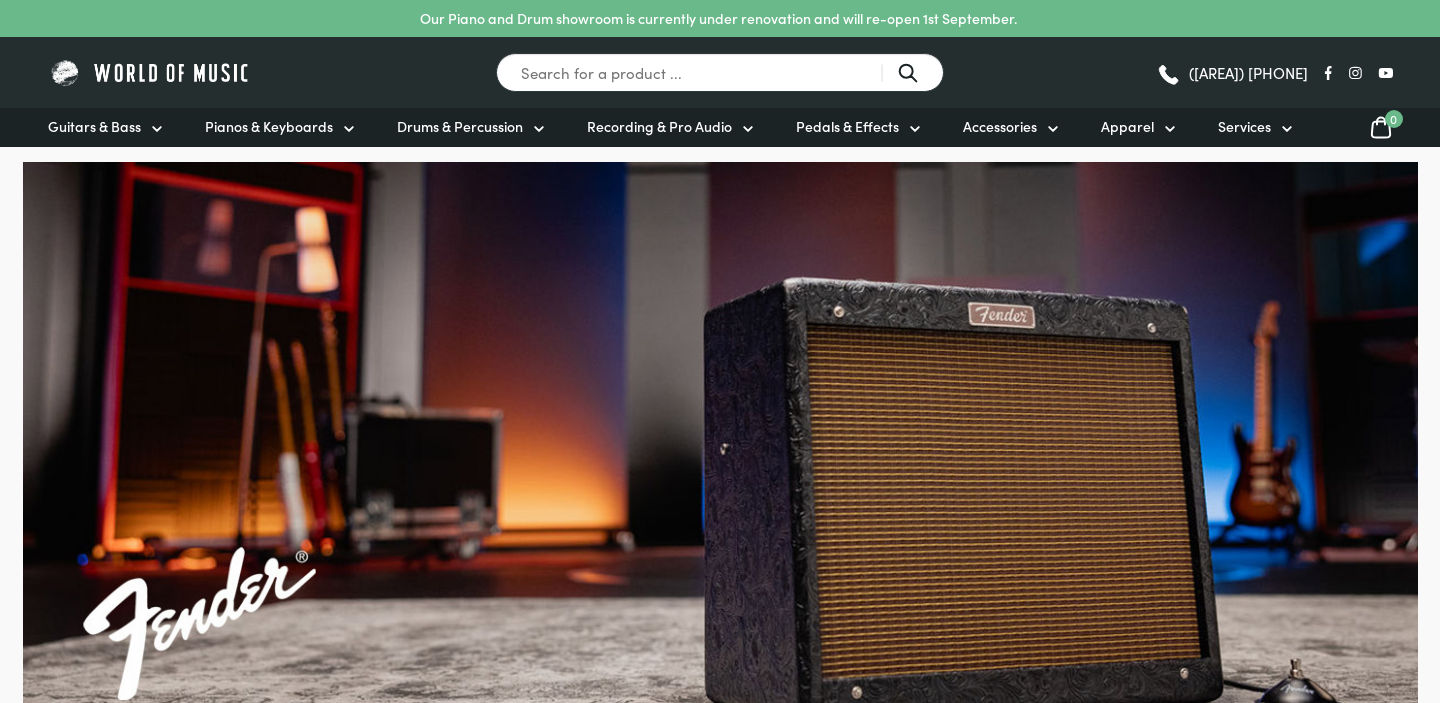 scroll, scrollTop: 0, scrollLeft: 0, axis: both 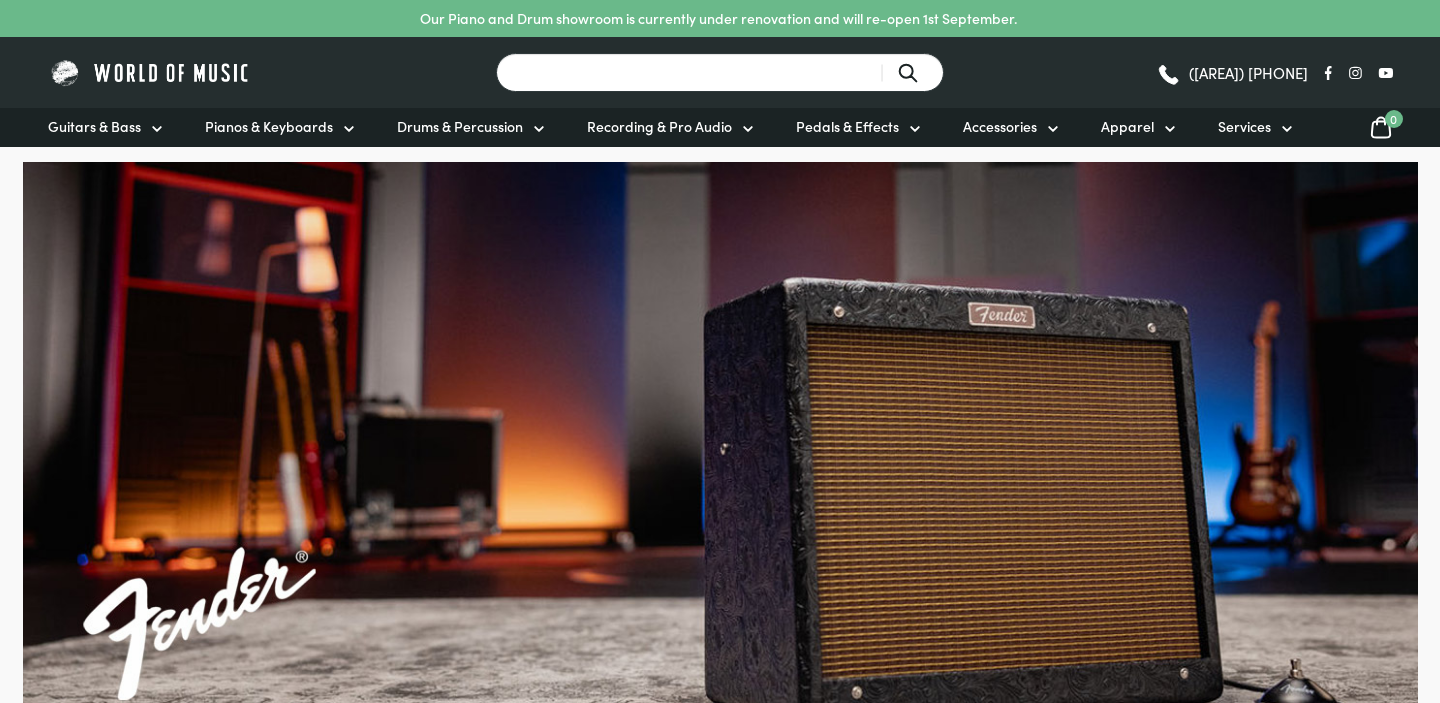 click on "Search for a product ..." at bounding box center (720, 72) 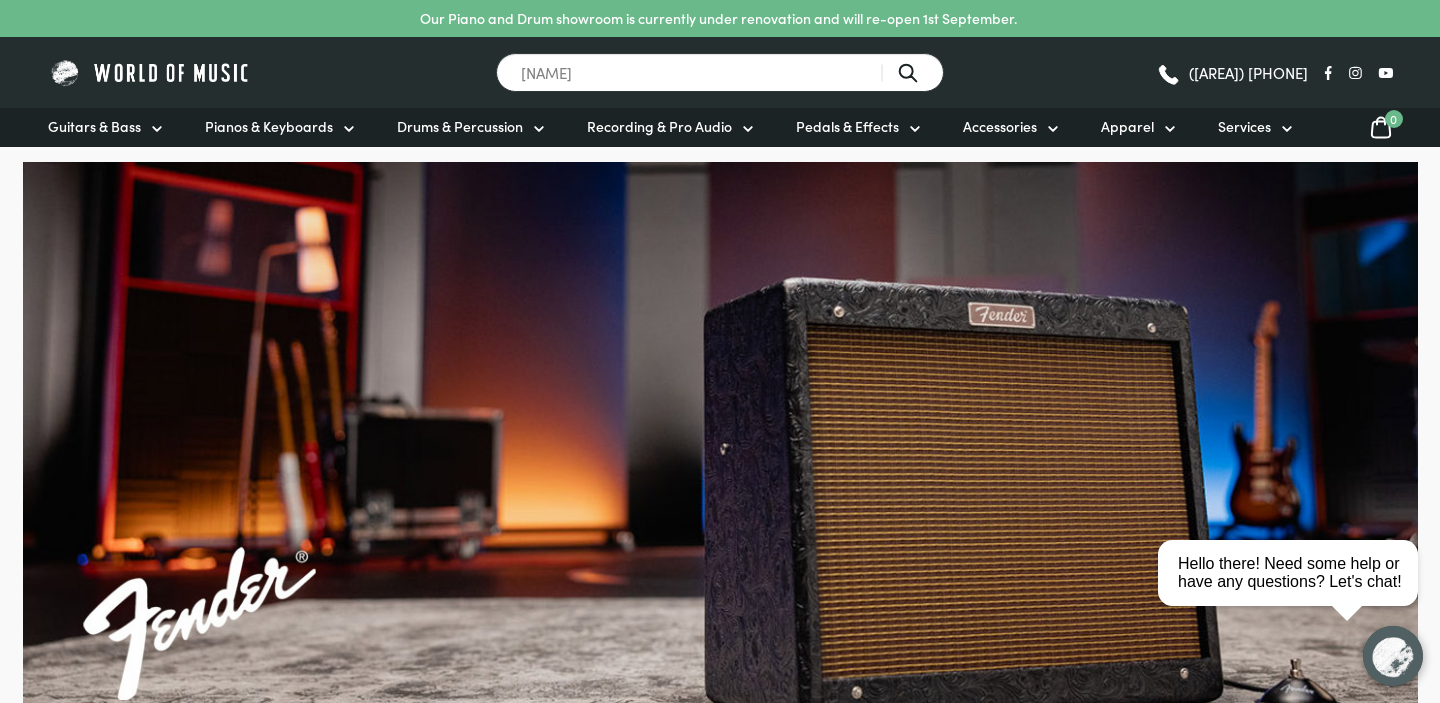 type on "cjorn" 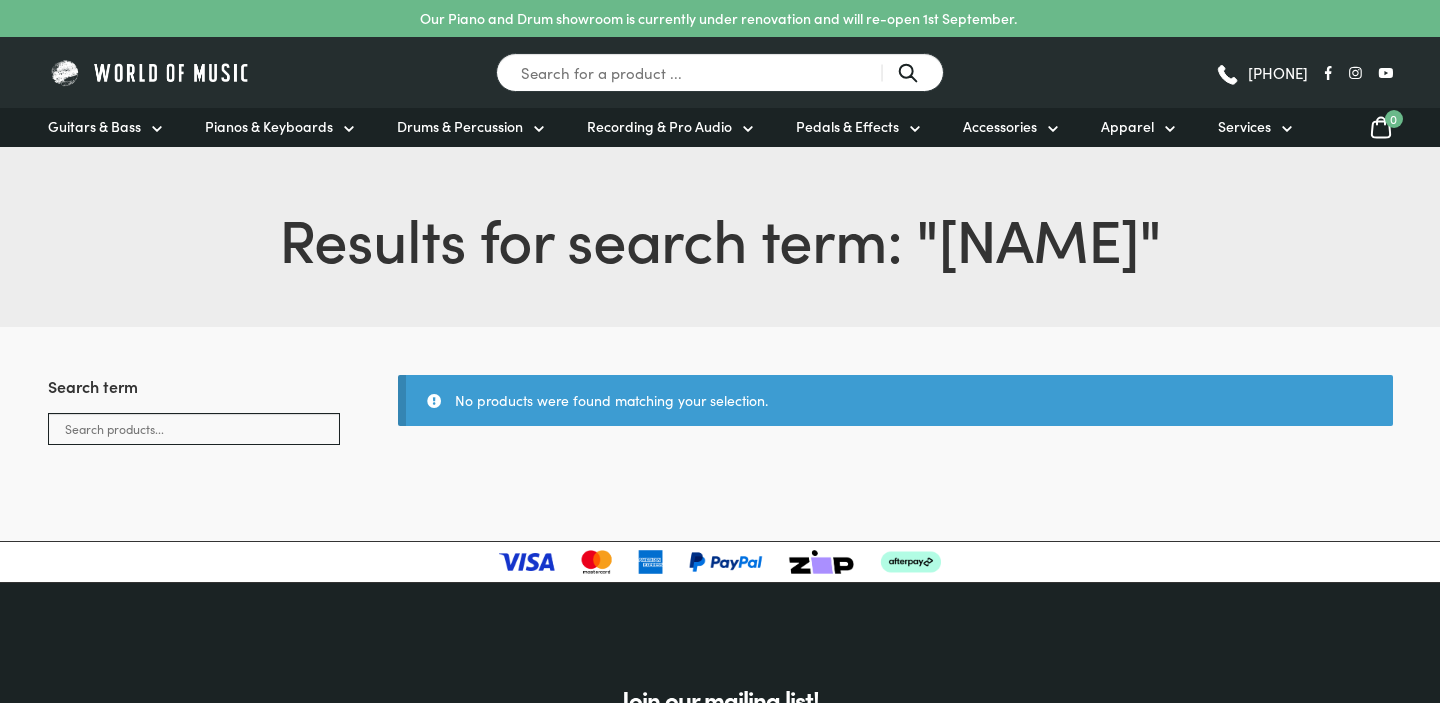 scroll, scrollTop: 0, scrollLeft: 0, axis: both 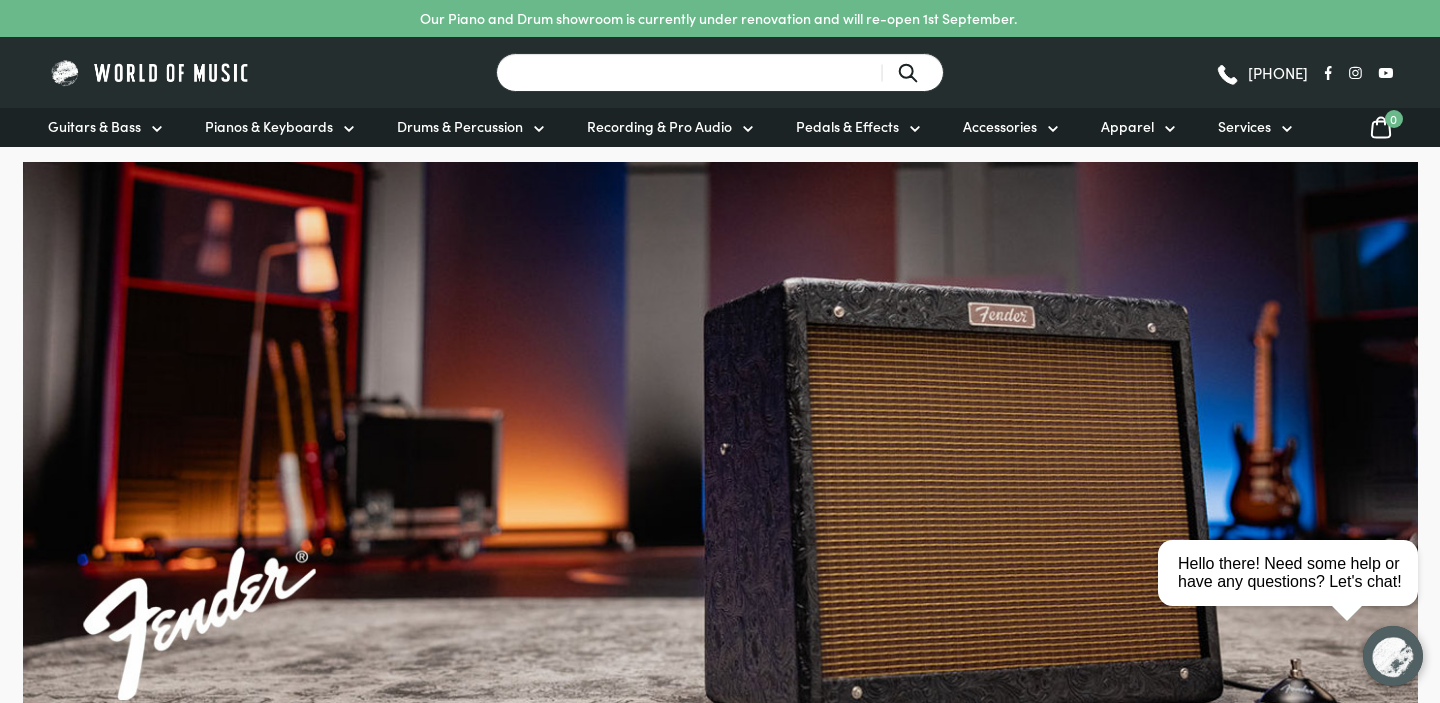 click on "Search for a product ..." at bounding box center [720, 72] 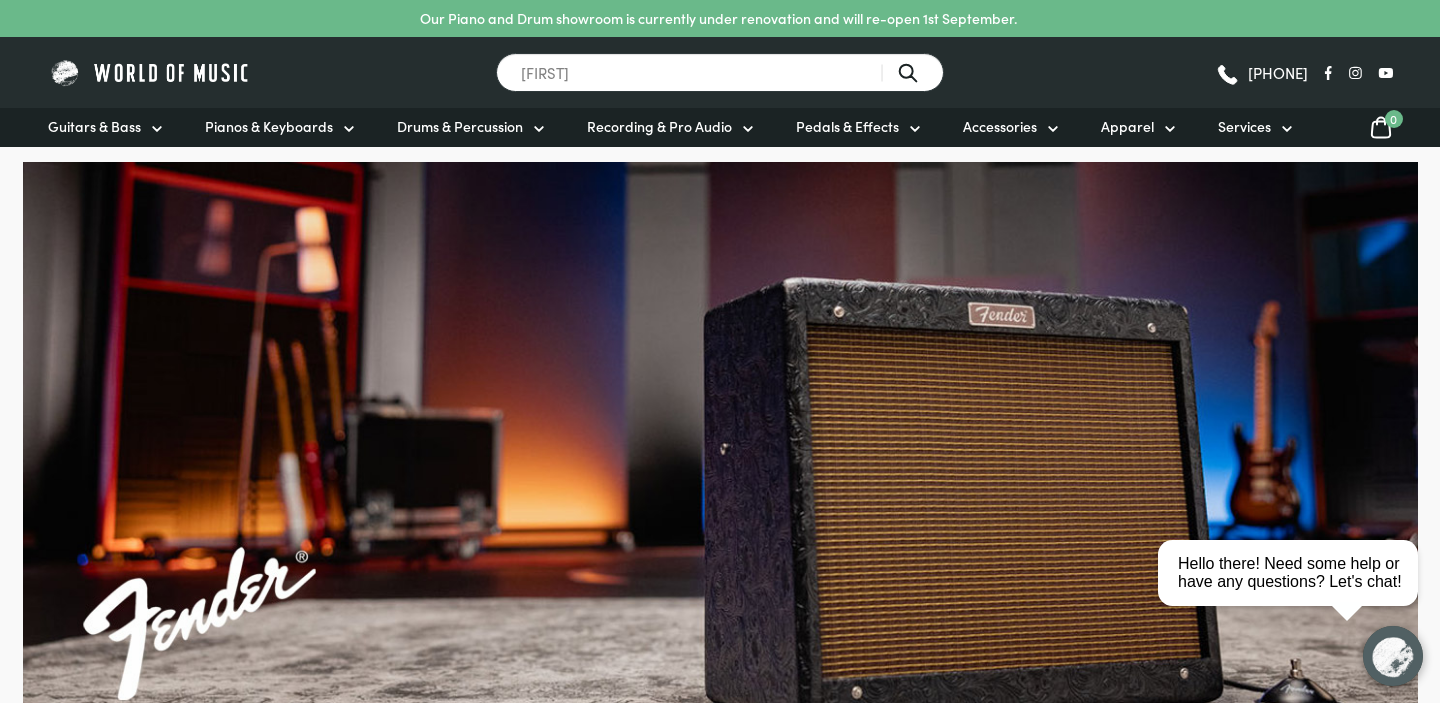 type on "cjorn" 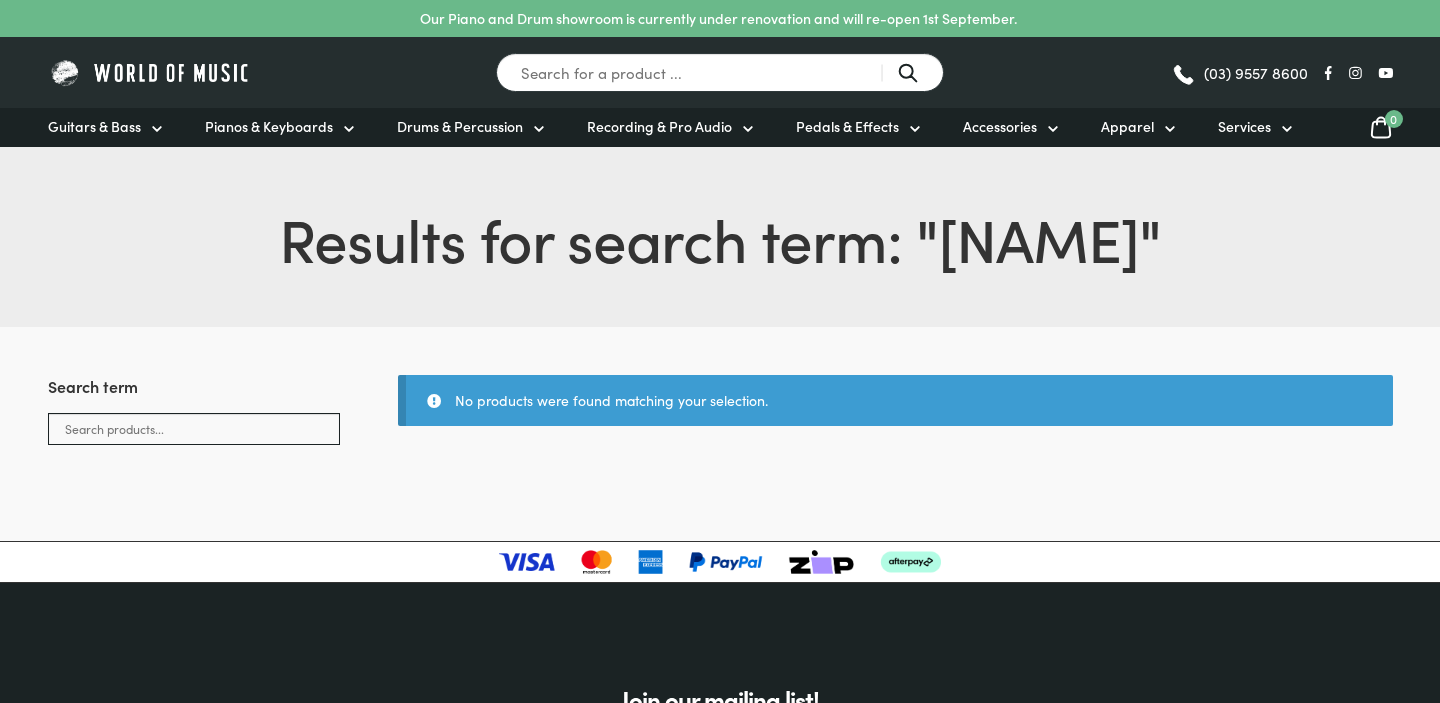 scroll, scrollTop: 0, scrollLeft: 0, axis: both 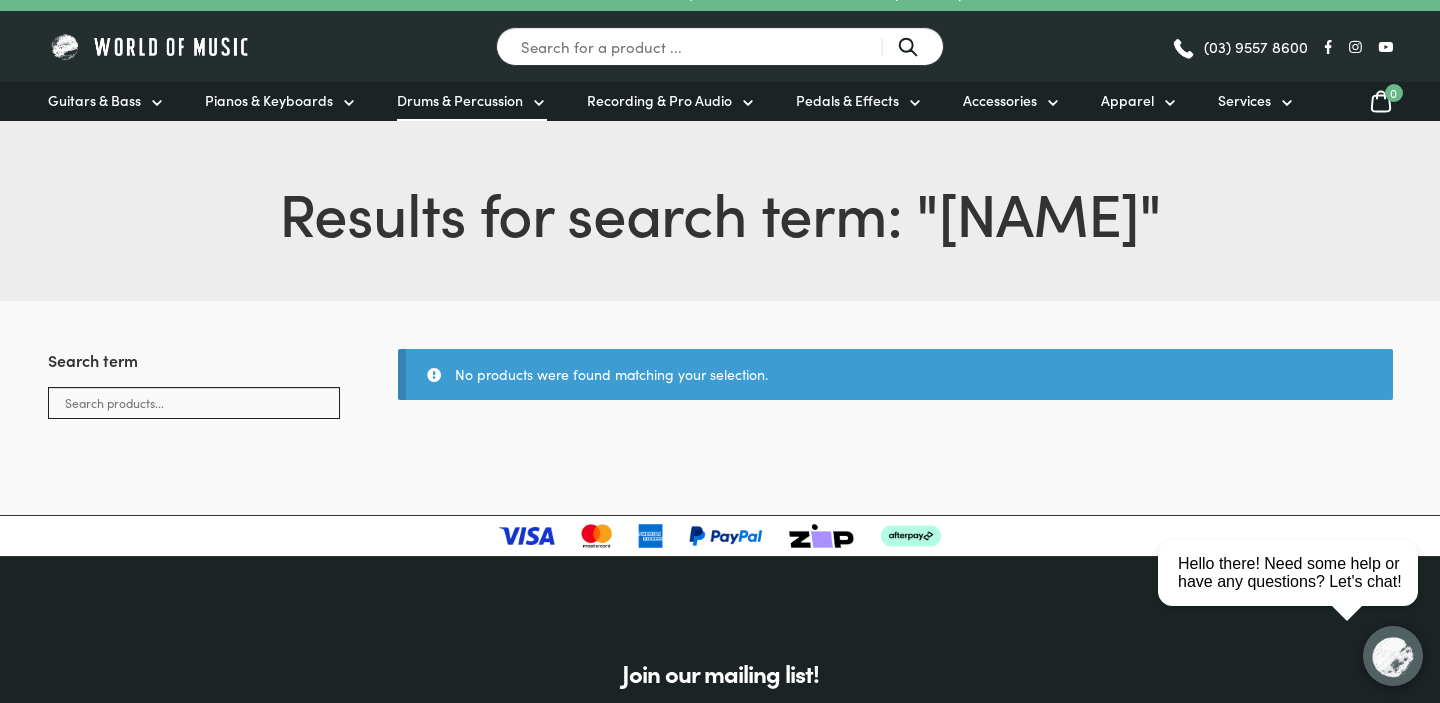 click on "Drums & Percussion" at bounding box center (460, 100) 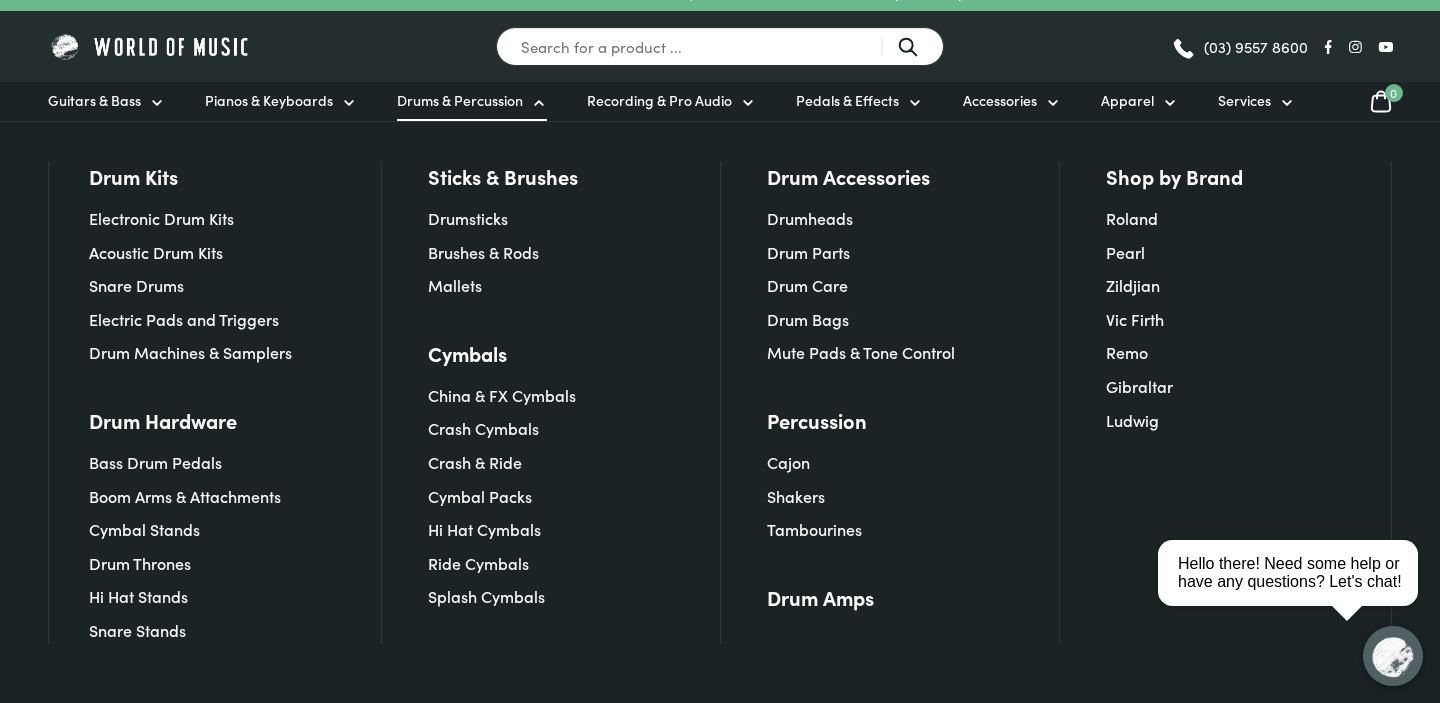 click on "Drums & Percussion" at bounding box center [460, 100] 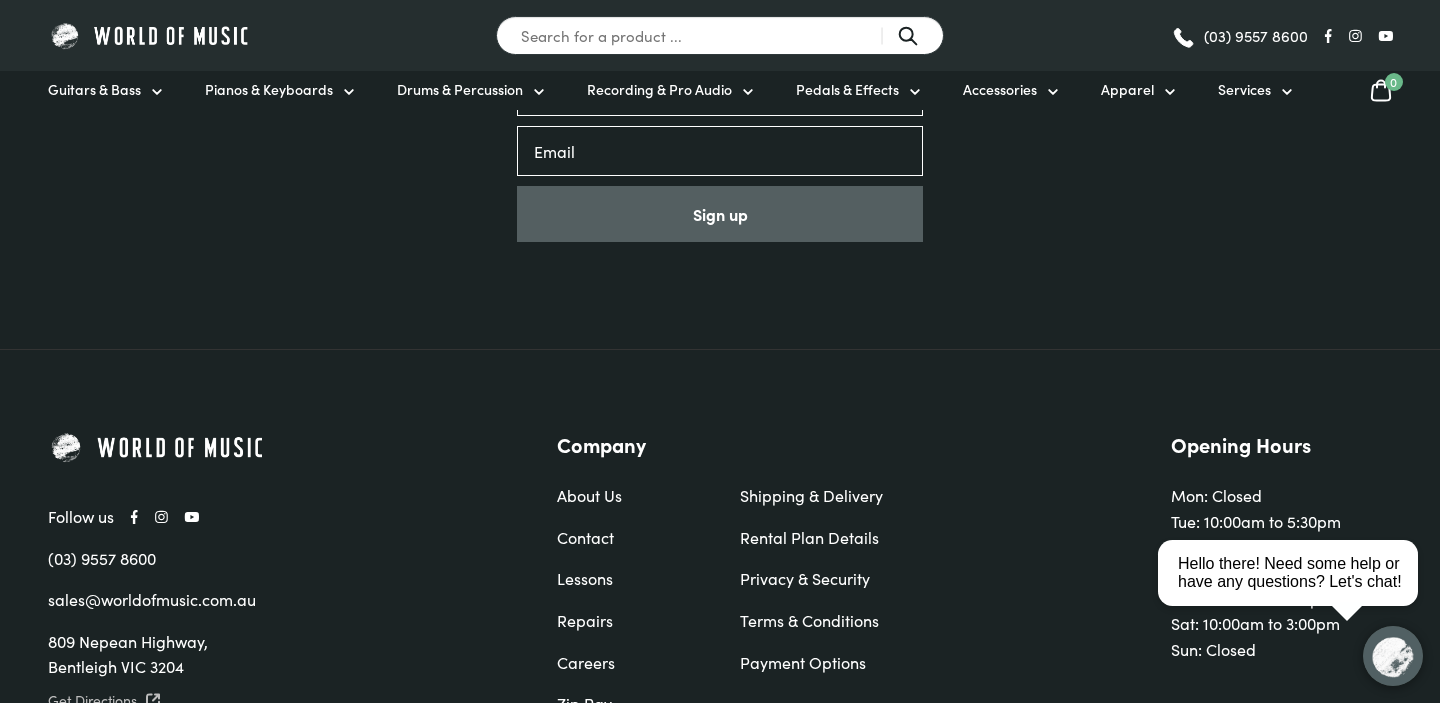 scroll, scrollTop: 0, scrollLeft: 0, axis: both 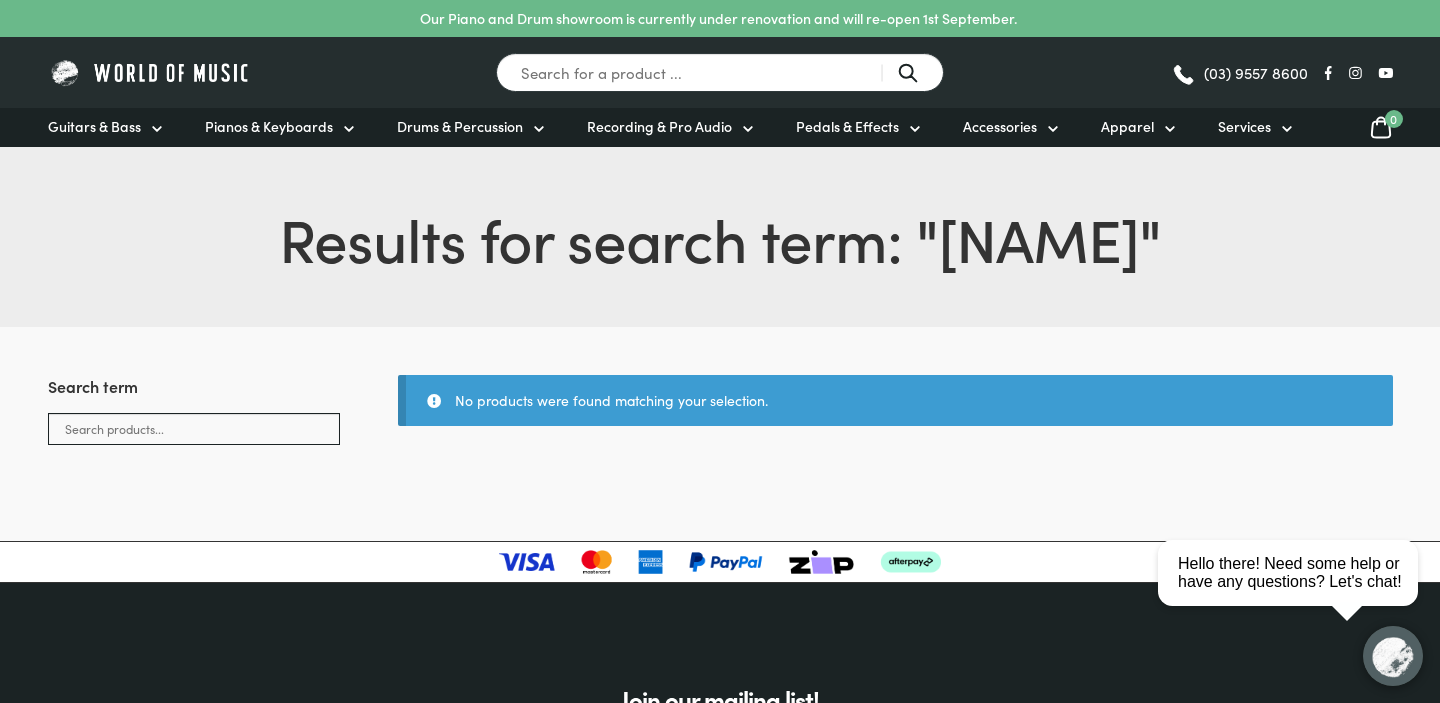 click at bounding box center [150, 72] 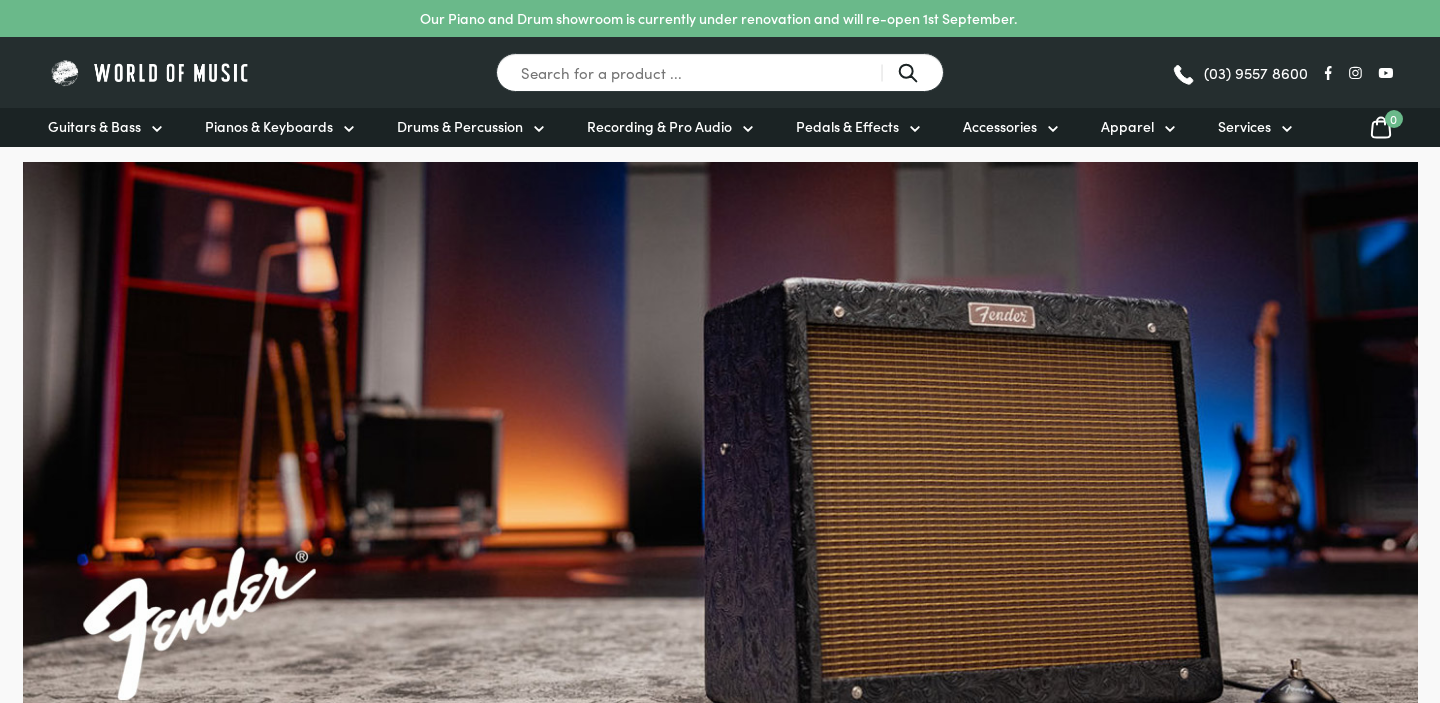 scroll, scrollTop: 0, scrollLeft: 0, axis: both 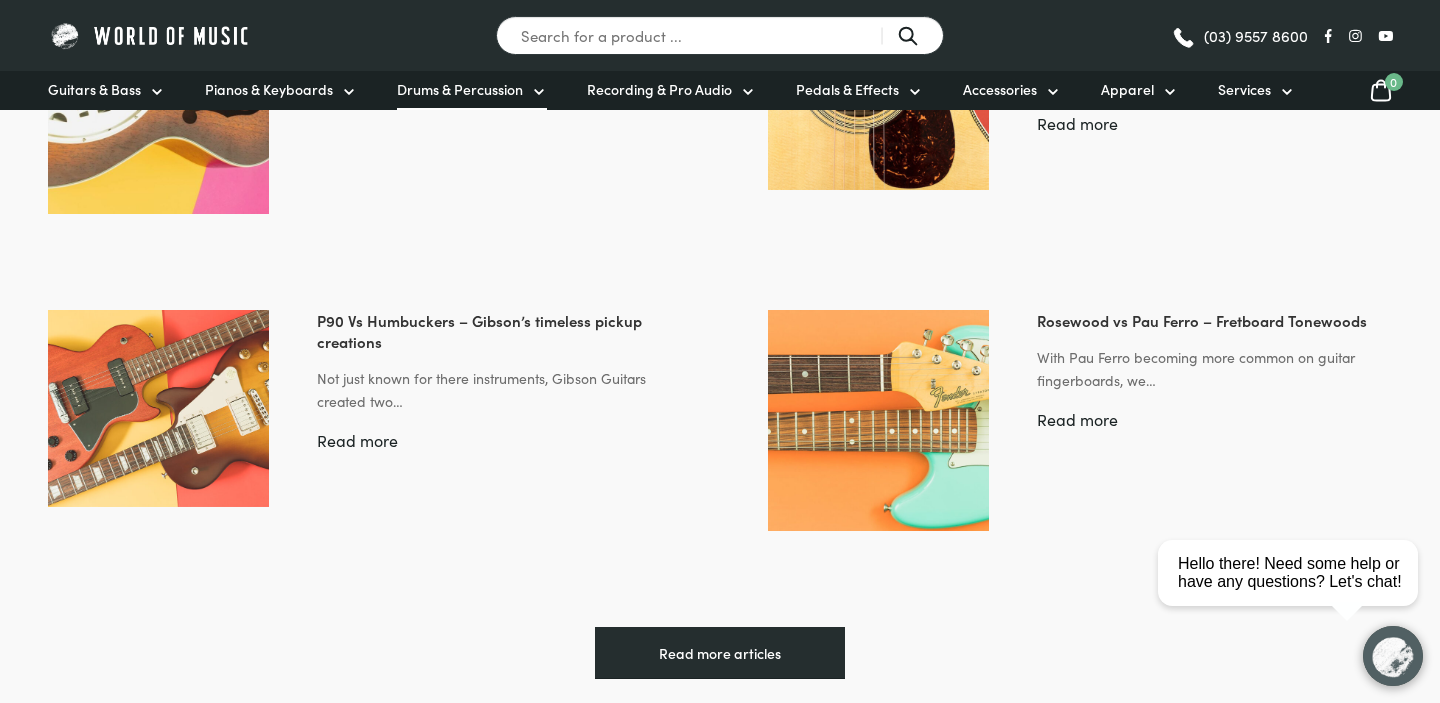 click on "Drums & Percussion" at bounding box center (460, 89) 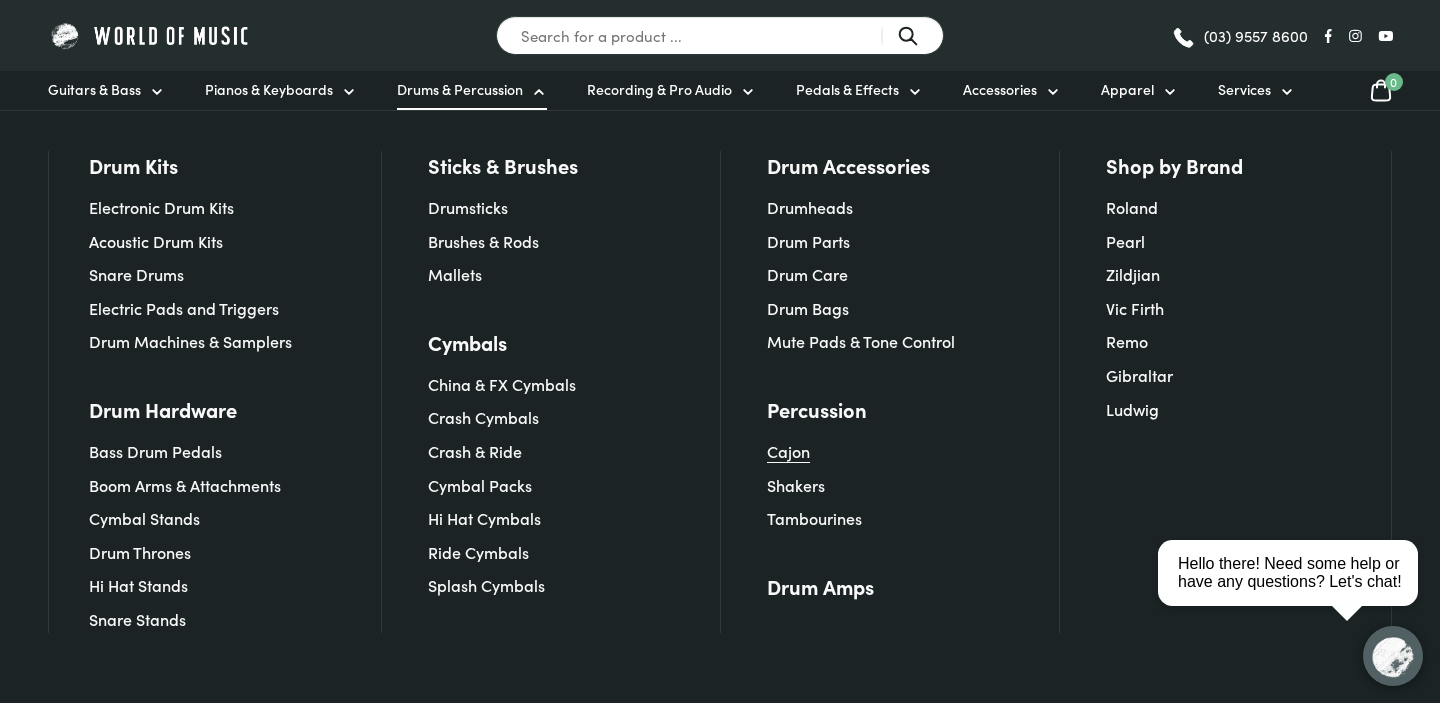 click on "Cajon" at bounding box center (788, 451) 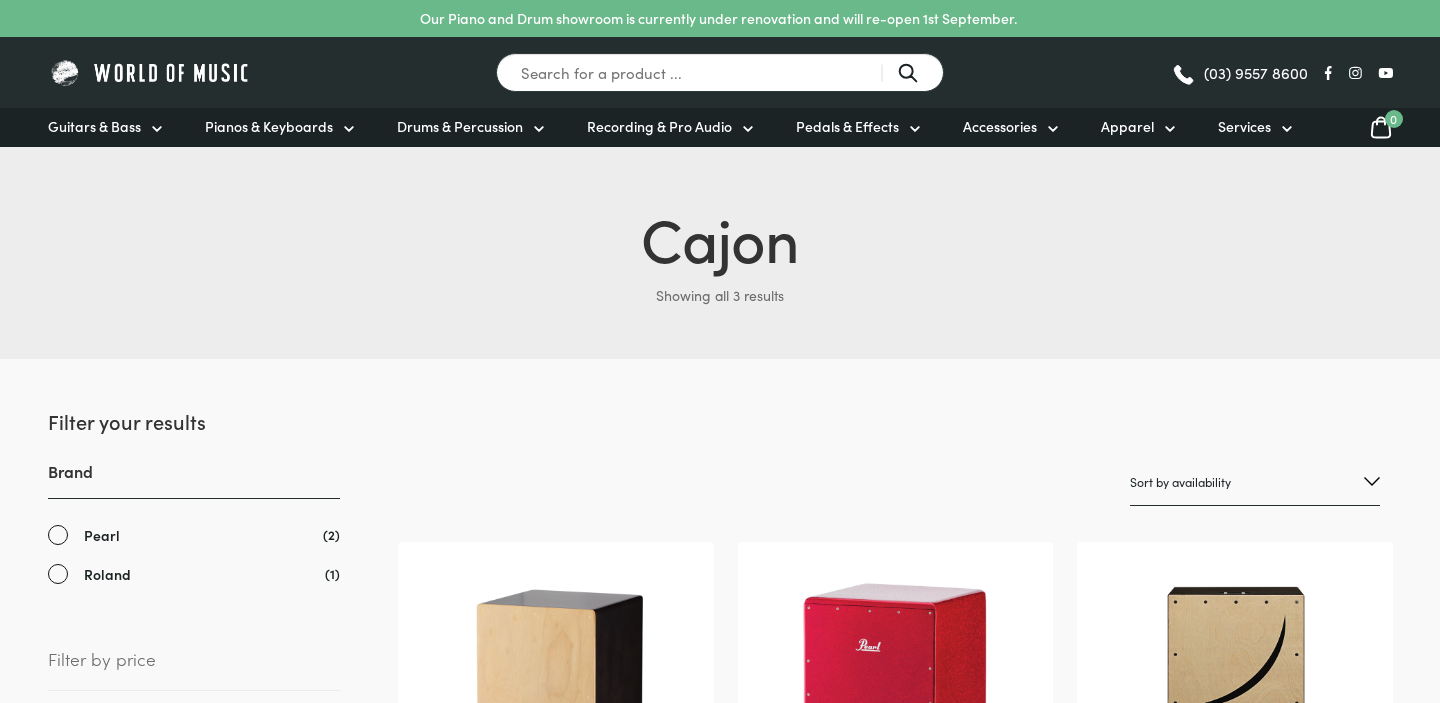scroll, scrollTop: 0, scrollLeft: 0, axis: both 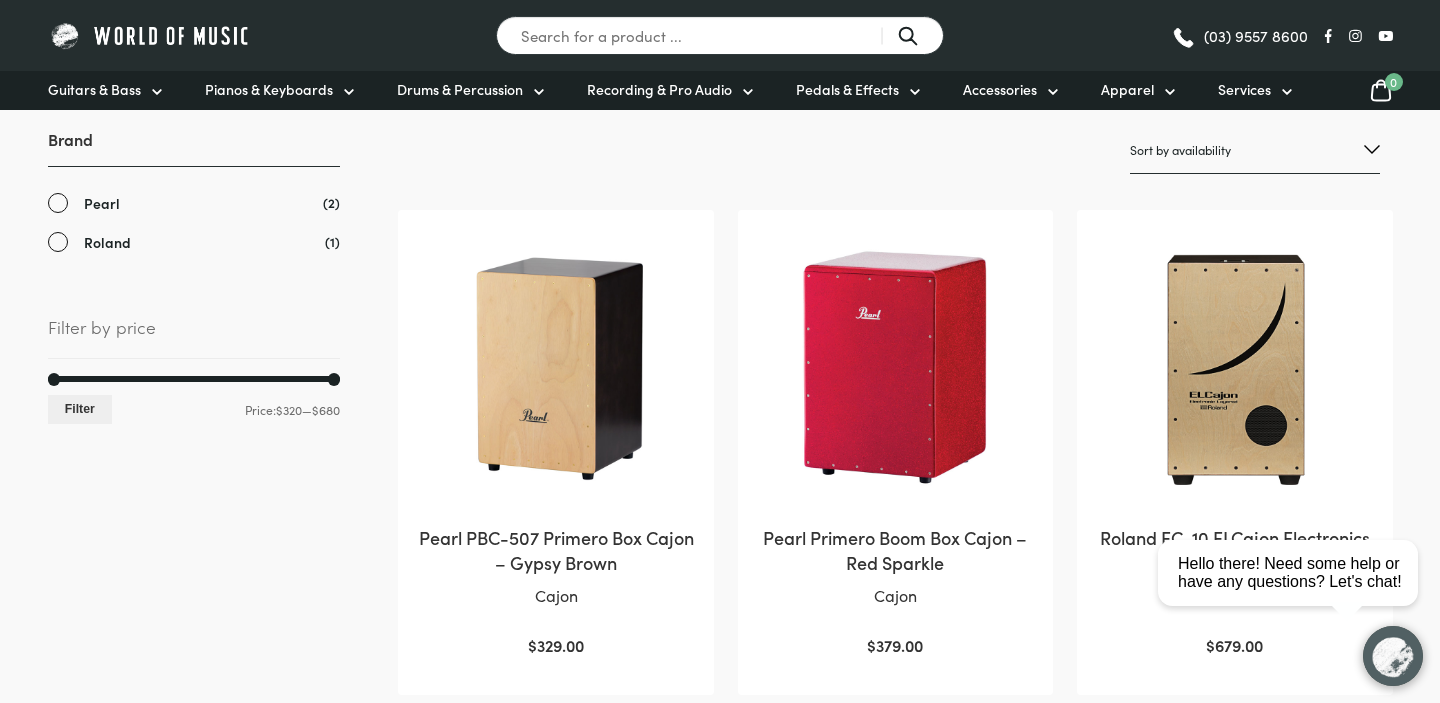 click at bounding box center [555, 367] 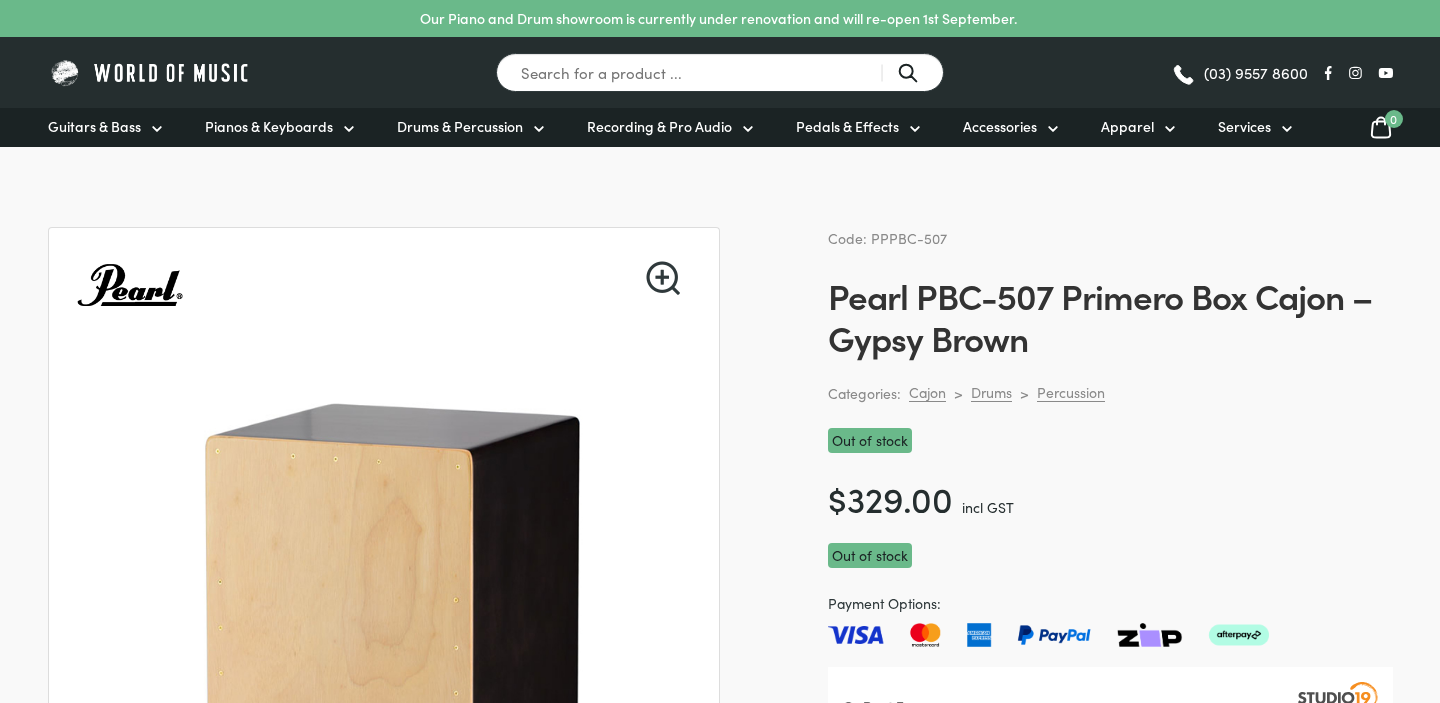 scroll, scrollTop: 0, scrollLeft: 0, axis: both 